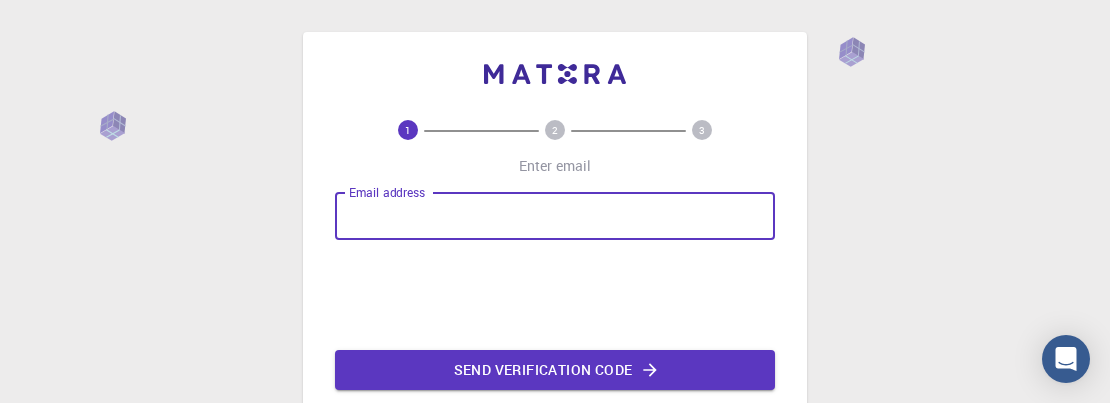 scroll, scrollTop: 0, scrollLeft: 0, axis: both 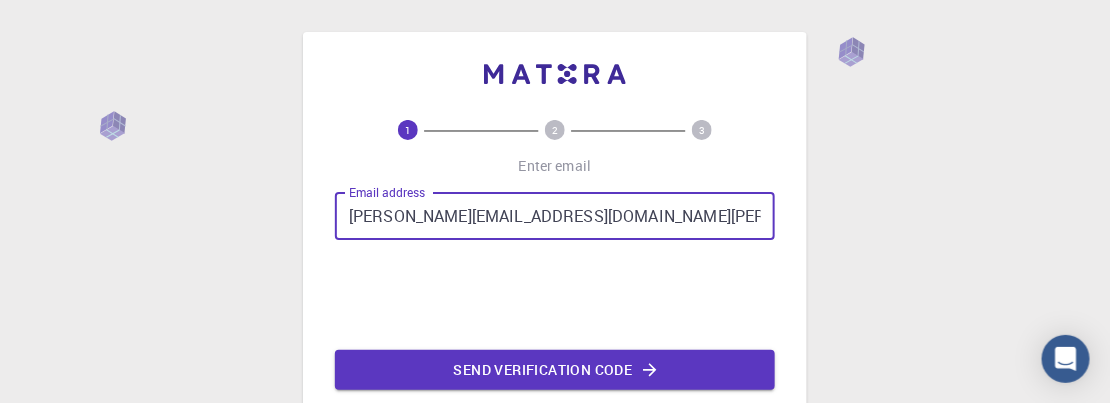 type on "[PERSON_NAME][EMAIL_ADDRESS][DOMAIN_NAME][PERSON_NAME]" 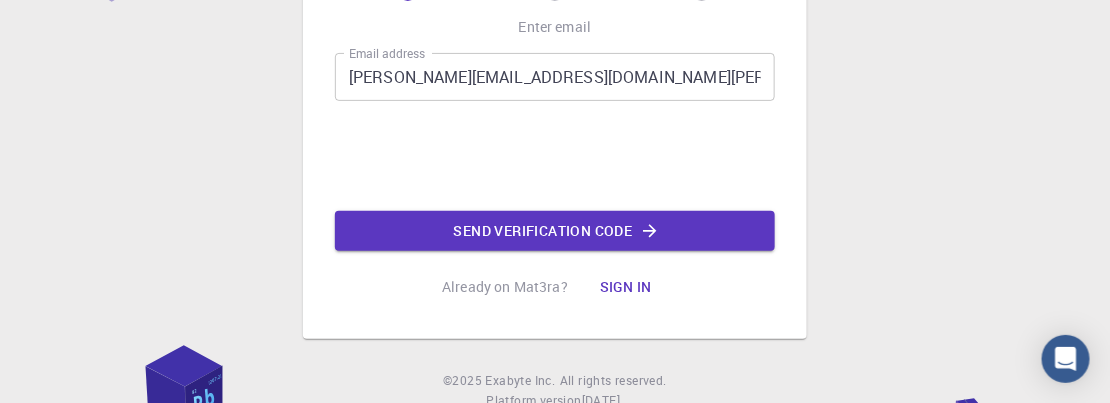 scroll, scrollTop: 171, scrollLeft: 0, axis: vertical 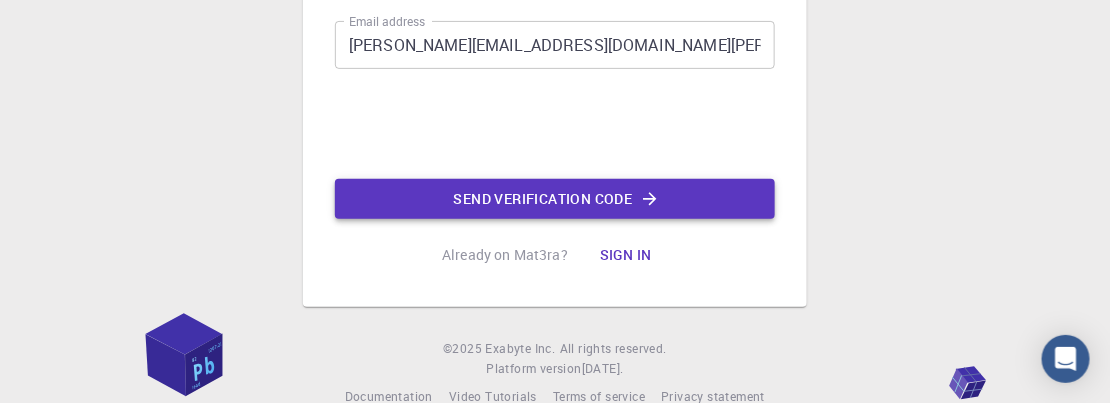 click on "Send verification code" 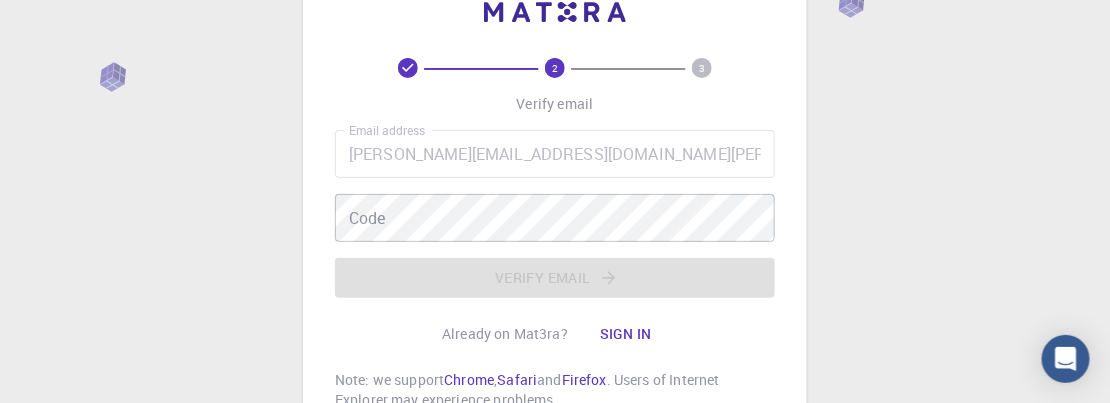 scroll, scrollTop: 0, scrollLeft: 0, axis: both 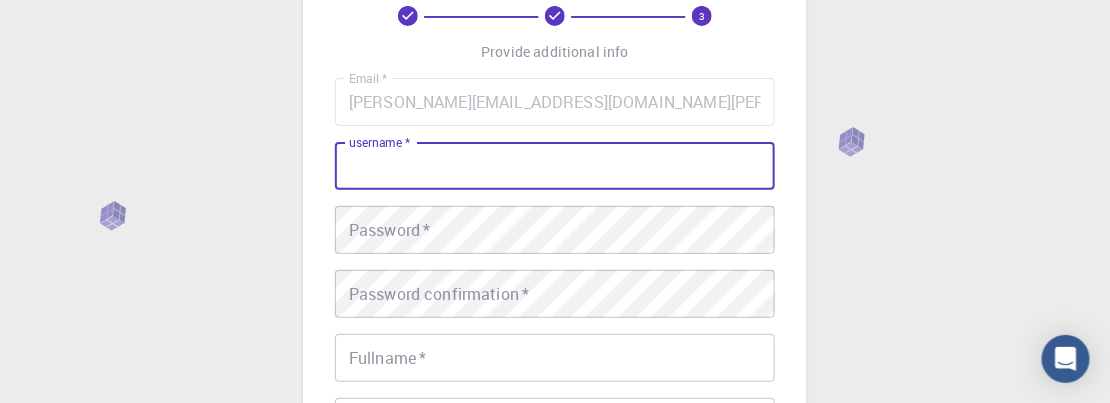 click on "username   *" at bounding box center (555, 166) 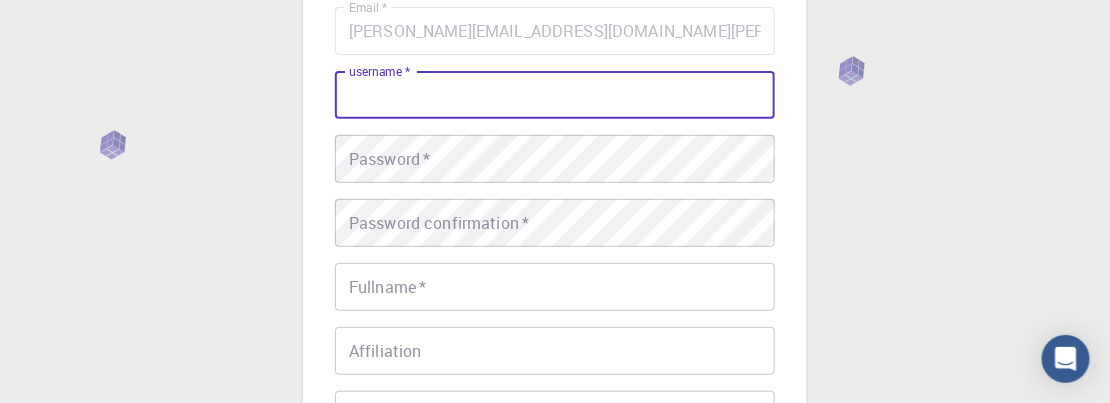 scroll, scrollTop: 171, scrollLeft: 0, axis: vertical 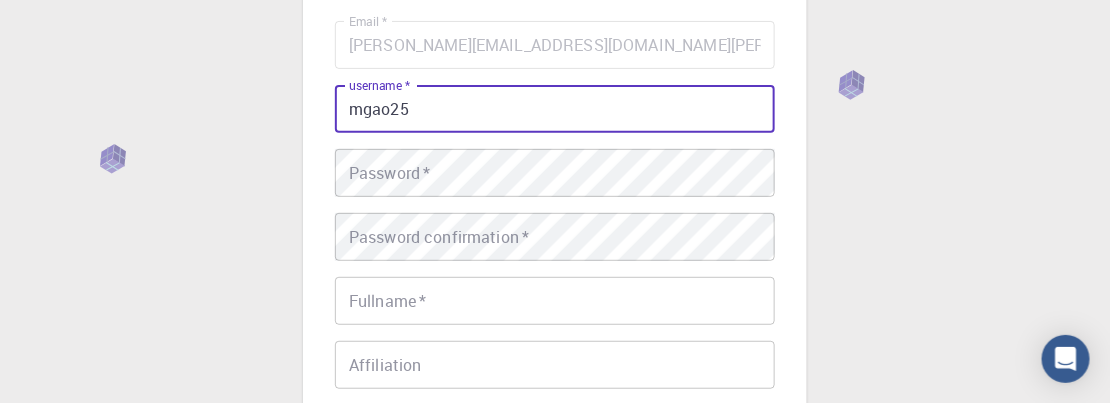 type on "mgao25" 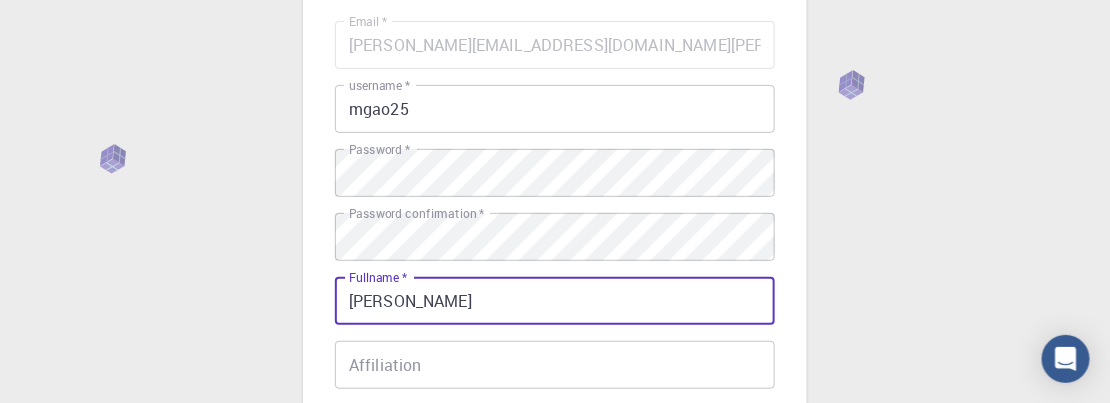 type on "[PERSON_NAME]" 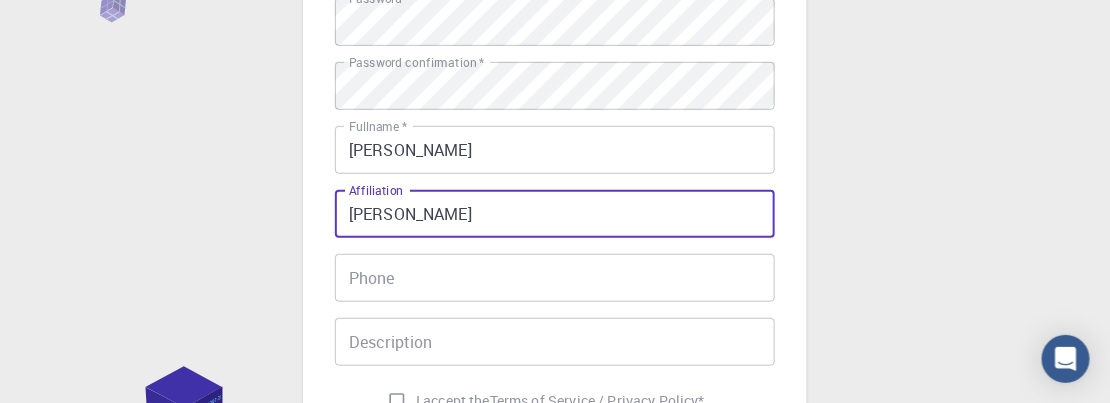 scroll, scrollTop: 400, scrollLeft: 0, axis: vertical 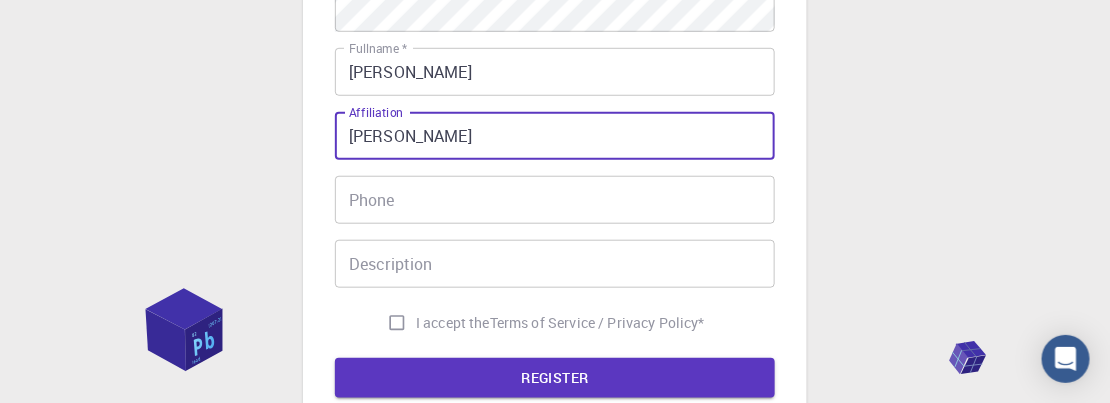 type on "[PERSON_NAME]" 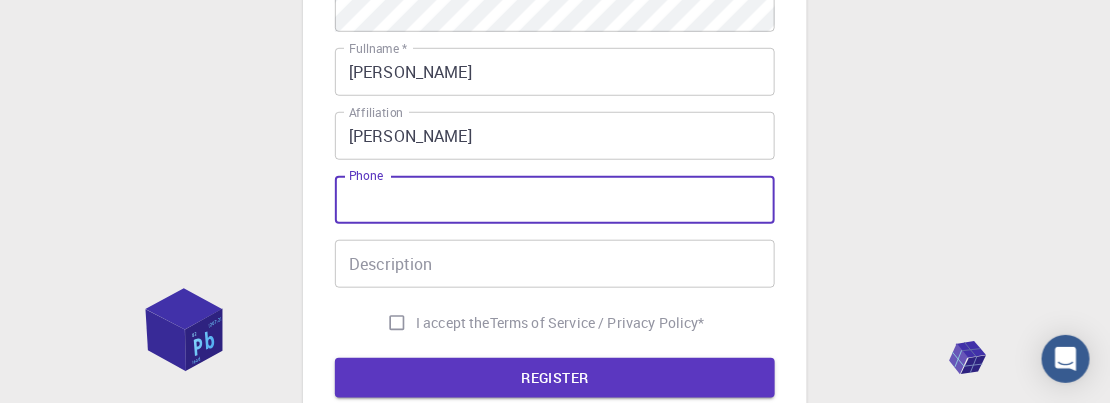 click on "Phone" at bounding box center [555, 200] 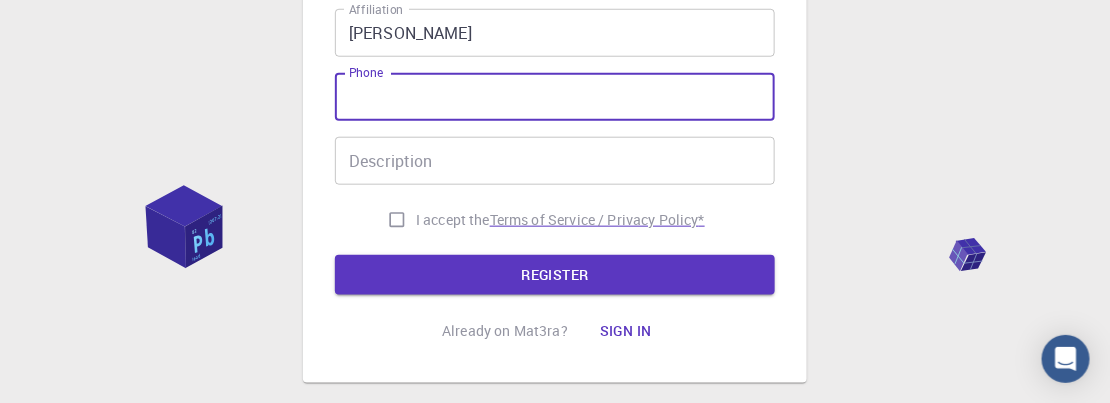 scroll, scrollTop: 514, scrollLeft: 0, axis: vertical 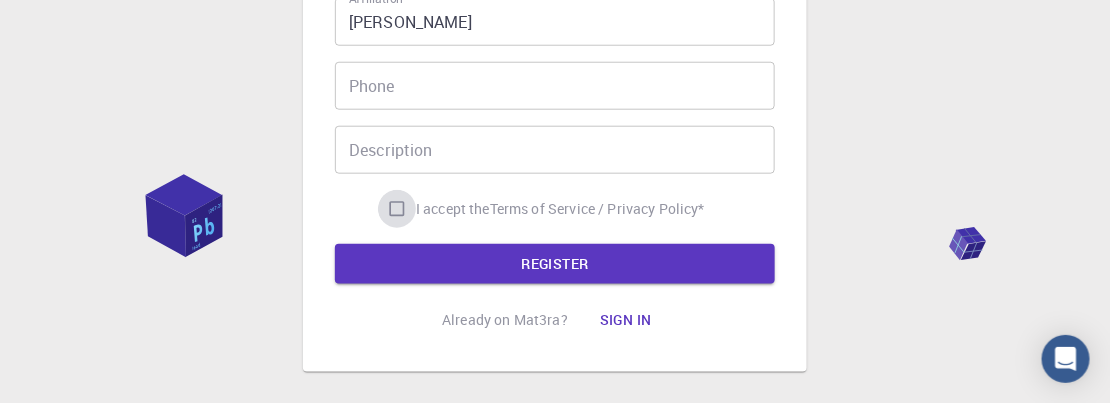 click on "I accept the  Terms of Service / Privacy Policy  *" at bounding box center [397, 209] 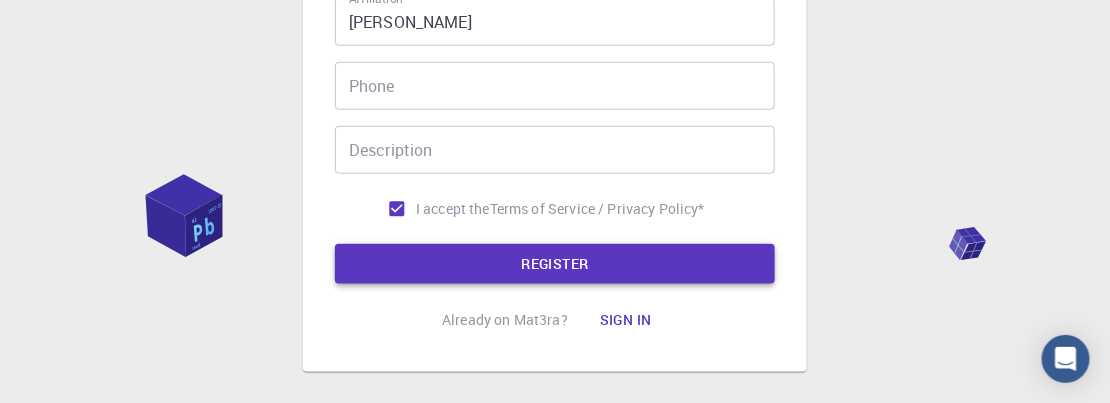 click on "REGISTER" at bounding box center (555, 264) 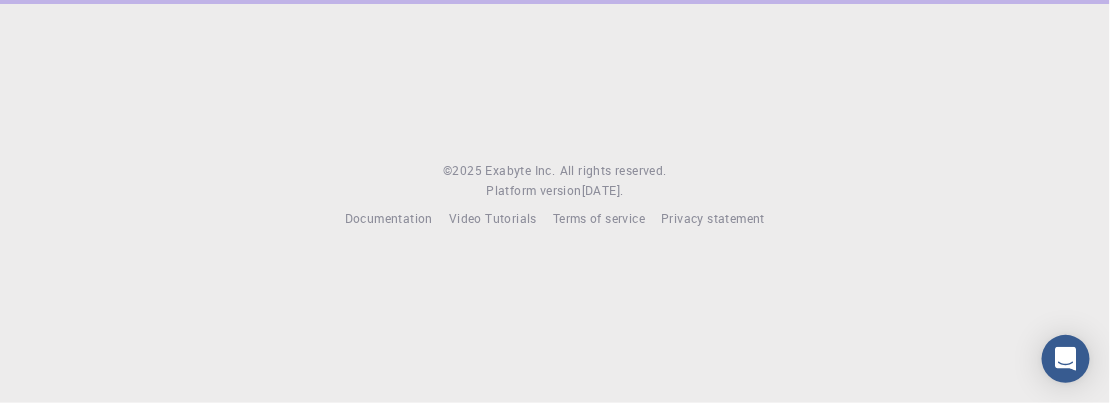 scroll, scrollTop: 0, scrollLeft: 0, axis: both 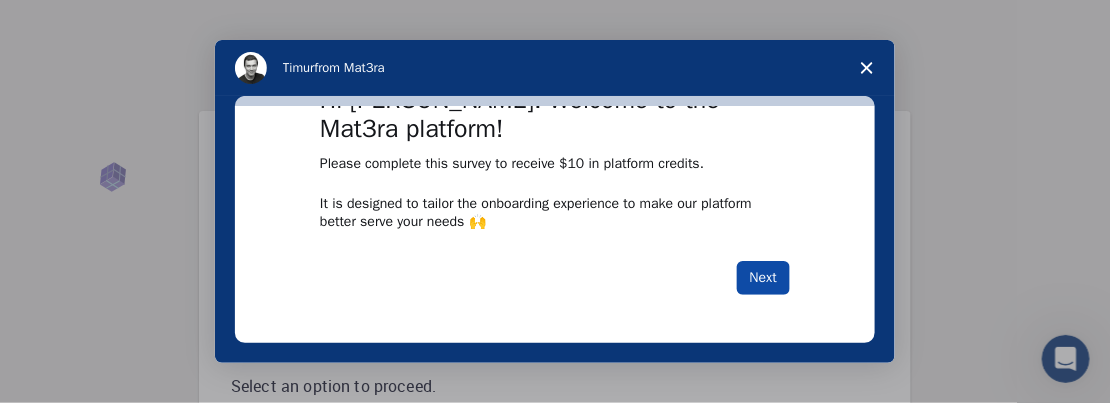 click on "Next" at bounding box center [763, 278] 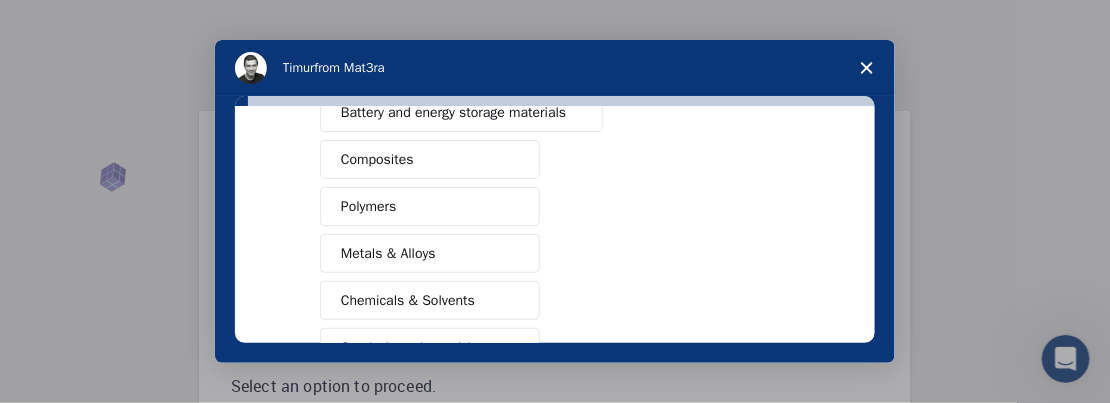 scroll, scrollTop: 342, scrollLeft: 0, axis: vertical 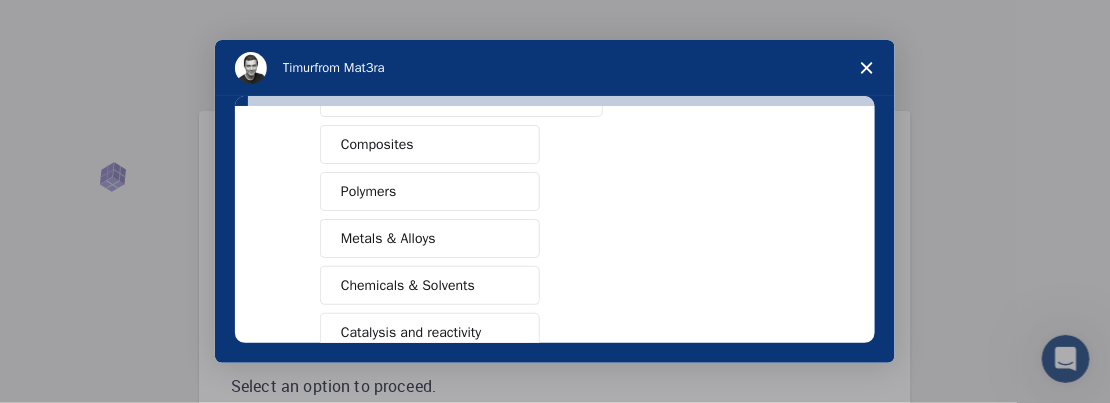click on "Metals & Alloys" at bounding box center [430, 238] 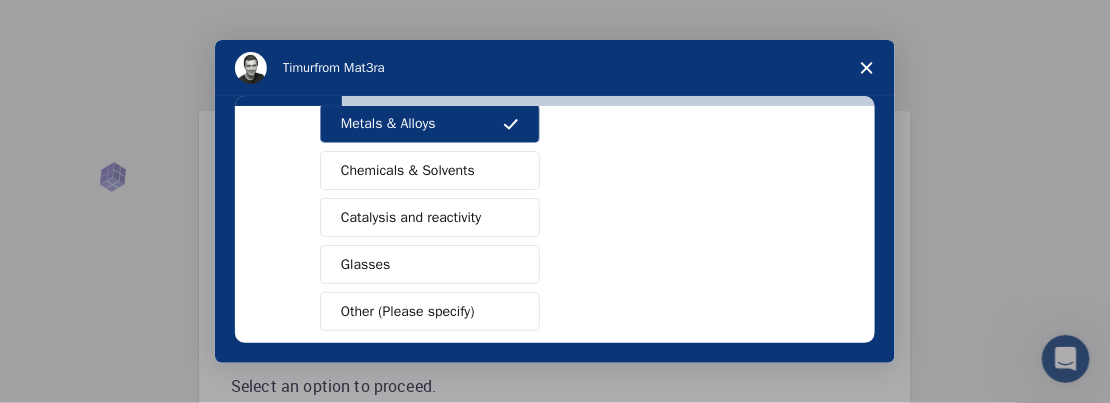scroll, scrollTop: 561, scrollLeft: 0, axis: vertical 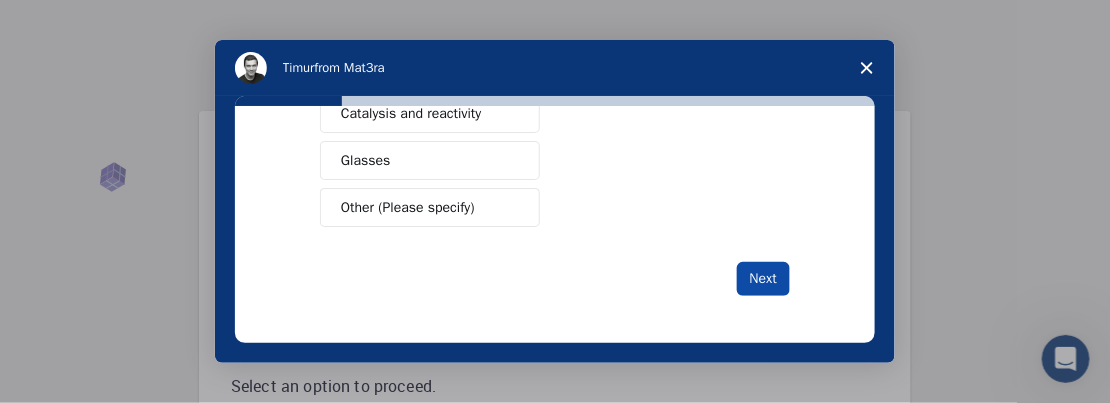 click on "Next" at bounding box center (763, 279) 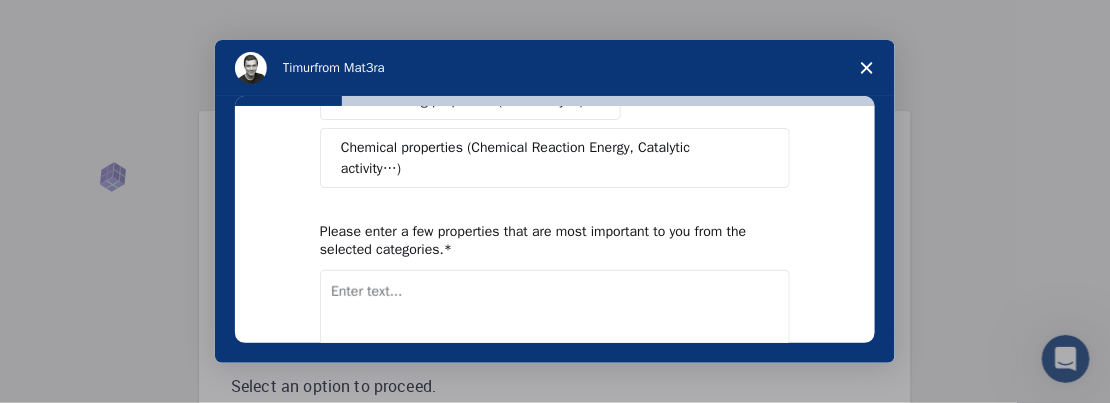 scroll, scrollTop: 0, scrollLeft: 0, axis: both 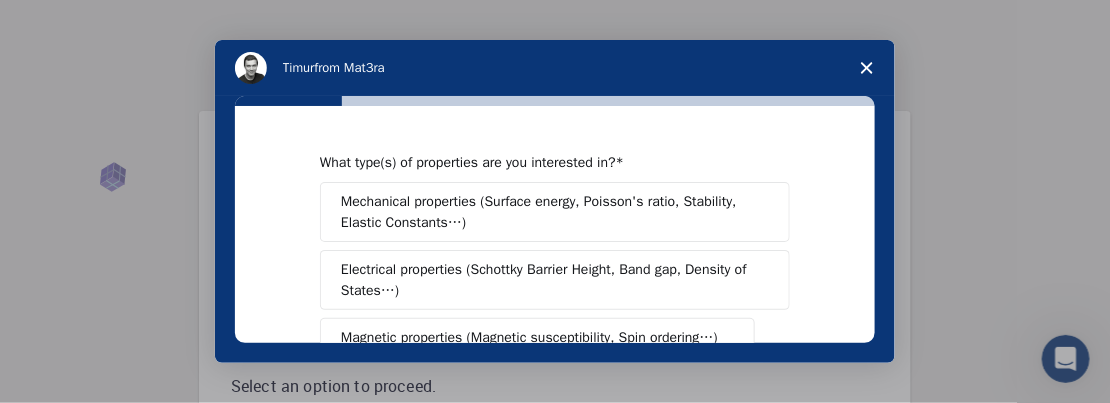 click on "Mechanical properties (Surface energy, Poisson's ratio, Stability, Elastic Constants…)" at bounding box center (548, 212) 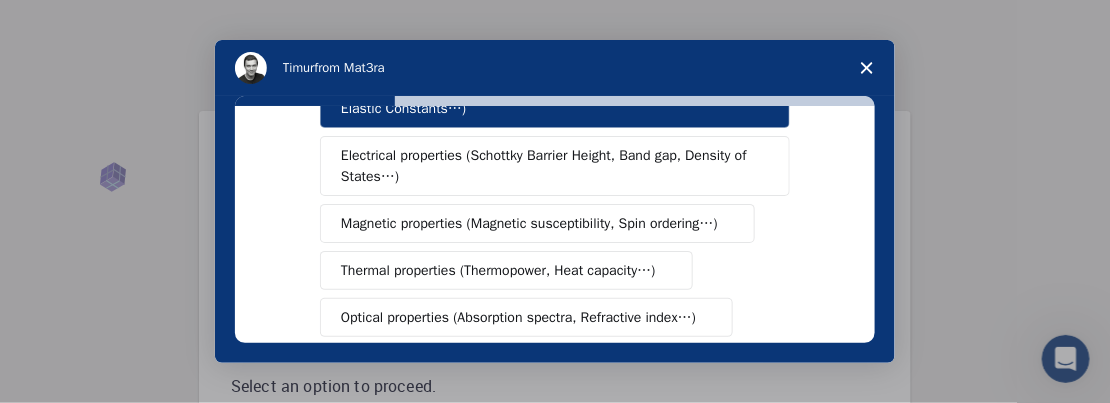 scroll, scrollTop: 171, scrollLeft: 0, axis: vertical 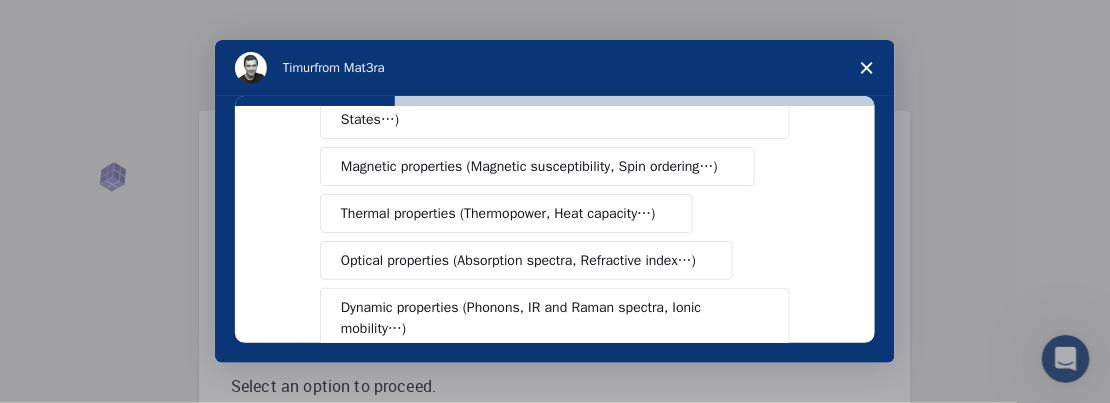 click on "Thermal properties (Thermopower, Heat capacity…)" at bounding box center [506, 213] 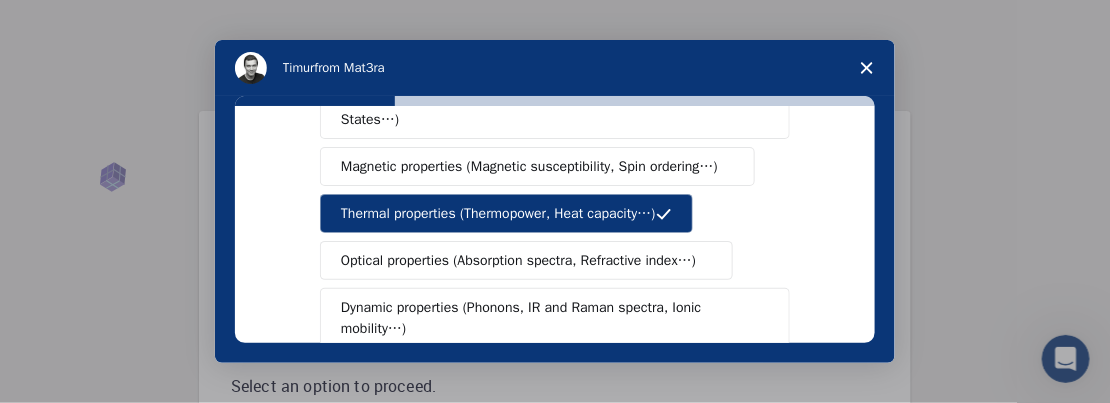 click on "Magnetic properties (Magnetic susceptibility, Spin ordering…)" at bounding box center (529, 166) 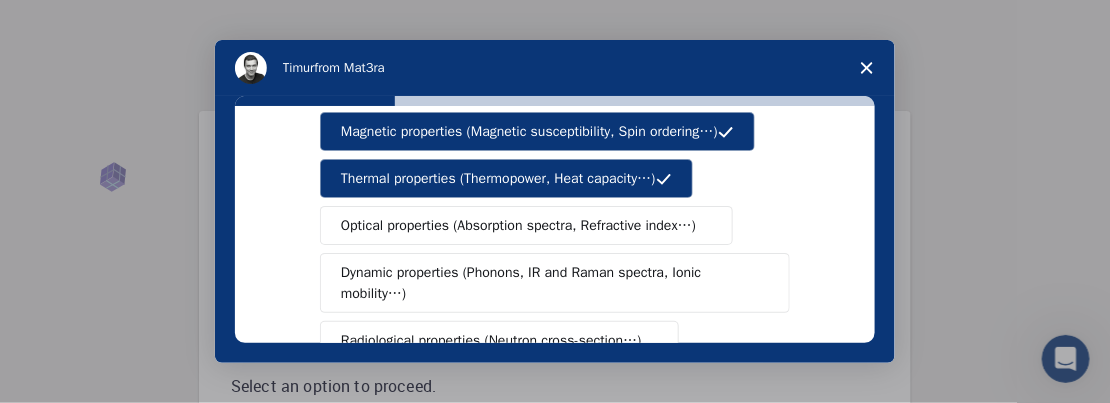 scroll, scrollTop: 228, scrollLeft: 0, axis: vertical 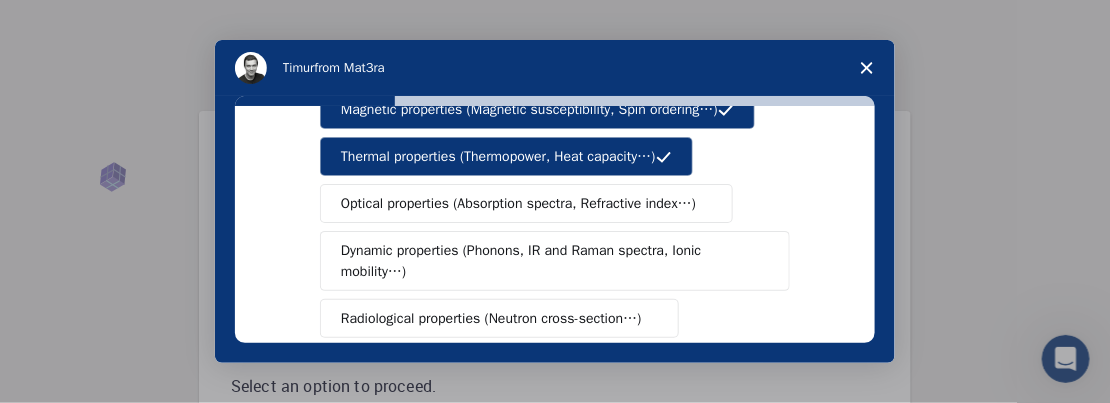 click on "Dynamic properties (Phonons, IR and Raman spectra, Ionic mobility…)" at bounding box center (547, 261) 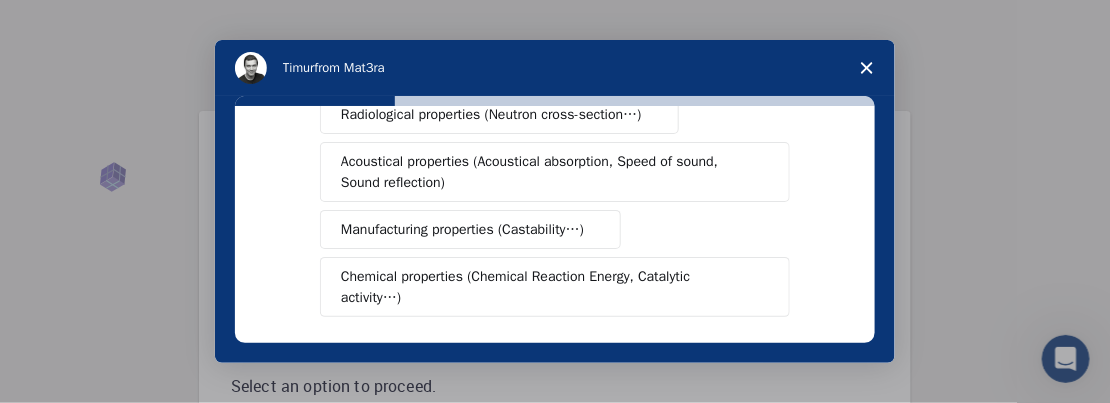 scroll, scrollTop: 457, scrollLeft: 0, axis: vertical 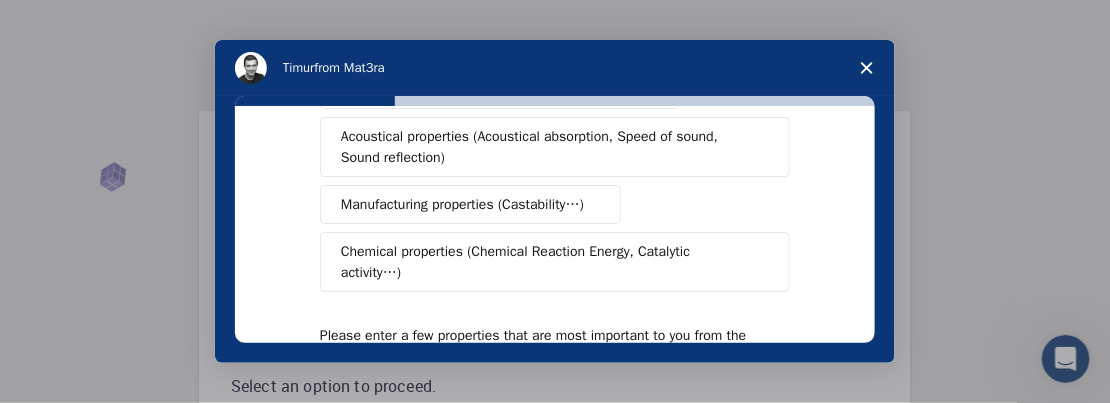 click on "Manufacturing properties (Castability…)" at bounding box center [470, 204] 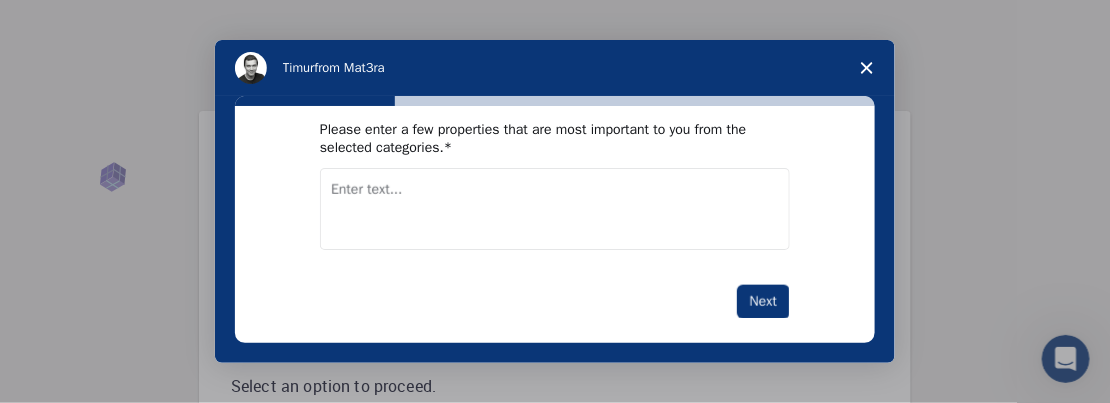 scroll, scrollTop: 665, scrollLeft: 0, axis: vertical 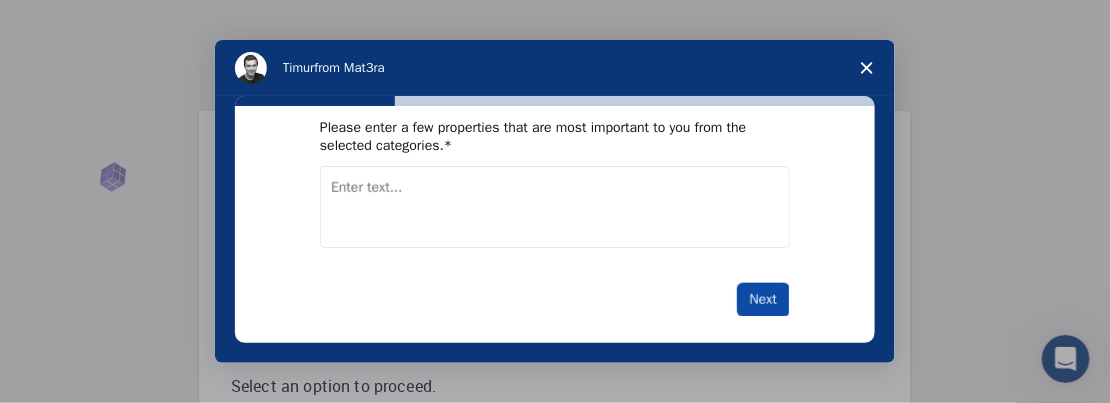click on "Next" at bounding box center [763, 300] 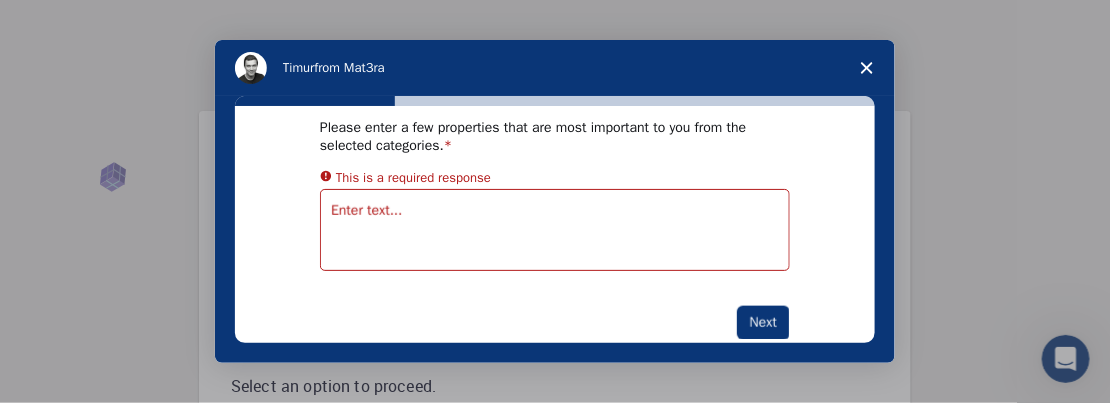 scroll, scrollTop: 656, scrollLeft: 0, axis: vertical 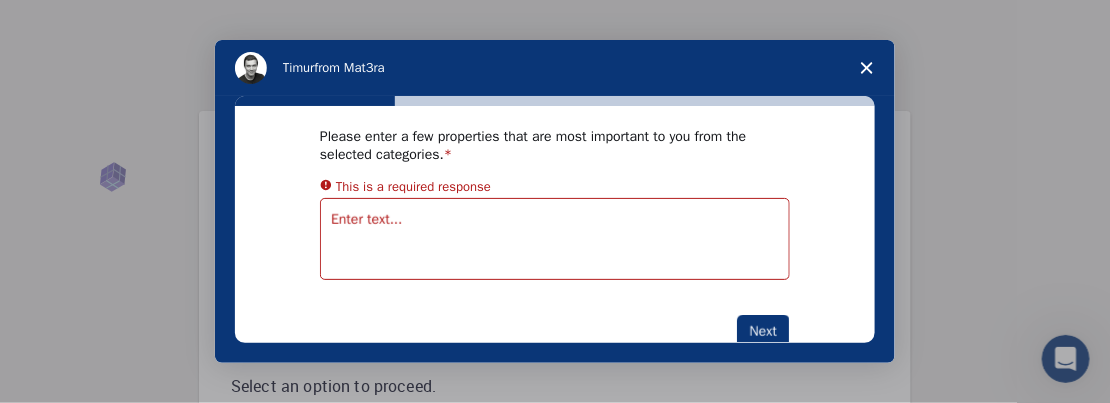 click on "What type(s) of properties are you interested in? Mechanical properties (Surface energy, Poisson's ratio, Stability, Elastic Constants…) Electrical properties (Schottky Barrier Height, Band gap, Density of States…) Magnetic properties (Magnetic susceptibility, Spin ordering…) Thermal properties (Thermopower, Heat capacity…) Optical properties (Absorption spectra, Refractive index…) Dynamic properties (Phonons, IR and Raman spectra, Ionic mobility…) Radiological properties (Neutron cross-section…) Acoustical properties (Acoustical absorption, Speed of sound, Sound reflection) Manufacturing properties (Castability…) Chemical properties (Chemical Reaction Energy, Catalytic activity…) Please enter a few properties that are most important to you from the selected categories. This is a required response Next" at bounding box center [555, -77] 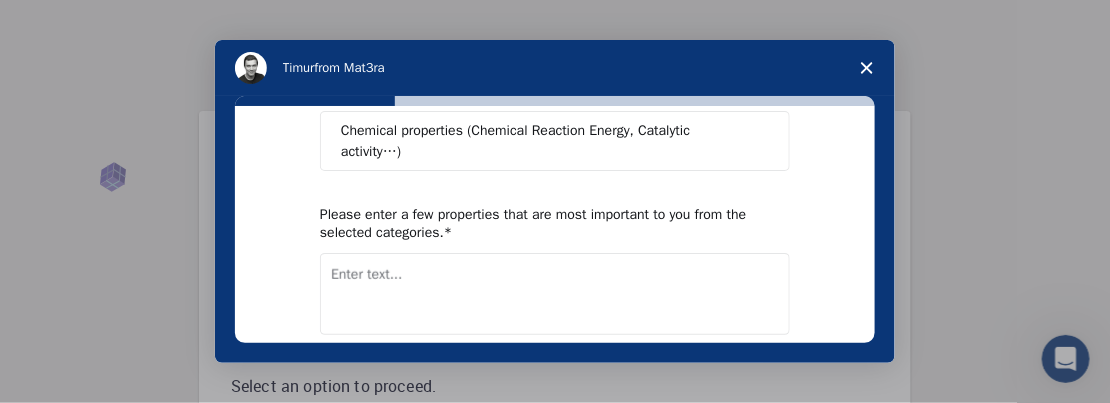 scroll, scrollTop: 599, scrollLeft: 0, axis: vertical 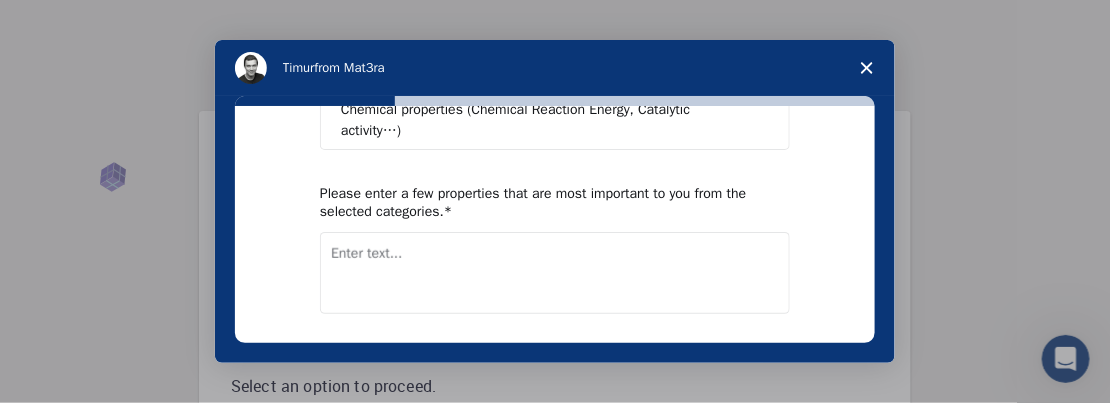 click at bounding box center (555, 273) 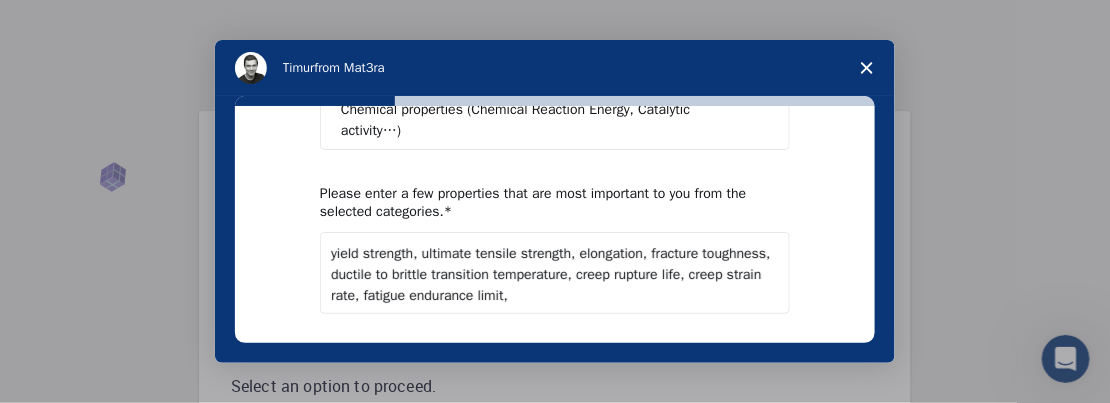 click on "yield strength, ultimate tensile strength, elongation, fracture toughness, ductile to brittle transition temperature, creep rupture life, creep strain rate, fatigue endurance limit," at bounding box center [555, 273] 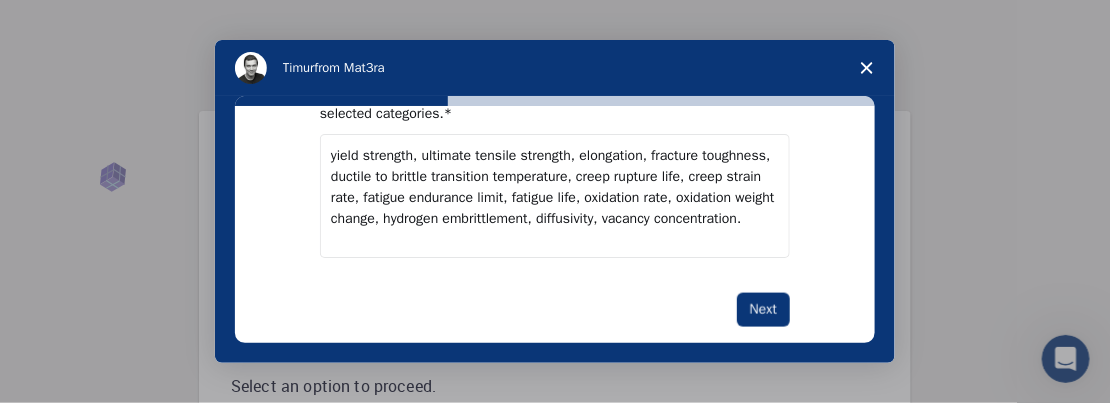 scroll, scrollTop: 707, scrollLeft: 0, axis: vertical 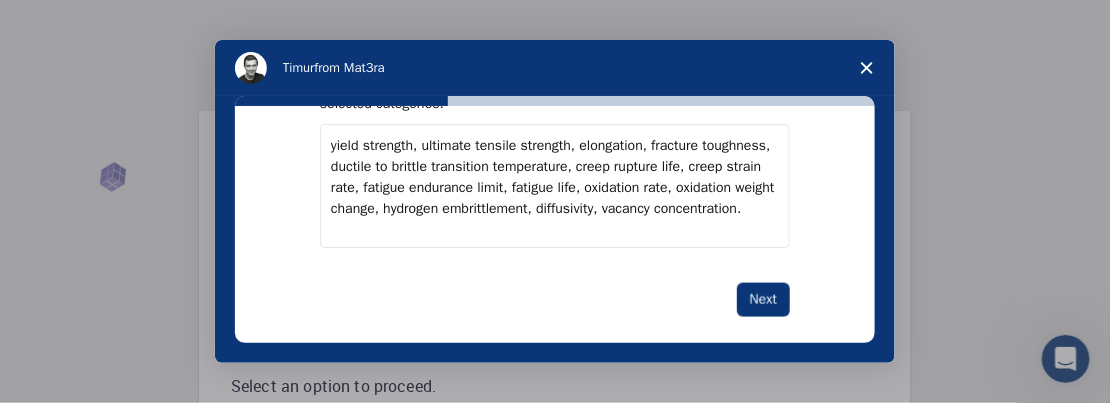 click on "yield strength, ultimate tensile strength, elongation, fracture toughness, ductile to brittle transition temperature, creep rupture life, creep strain rate, fatigue endurance limit, fatigue life, oxidation rate, oxidation weight change, hydrogen embrittlement, diffusivity, vacancy concentration." at bounding box center (555, 186) 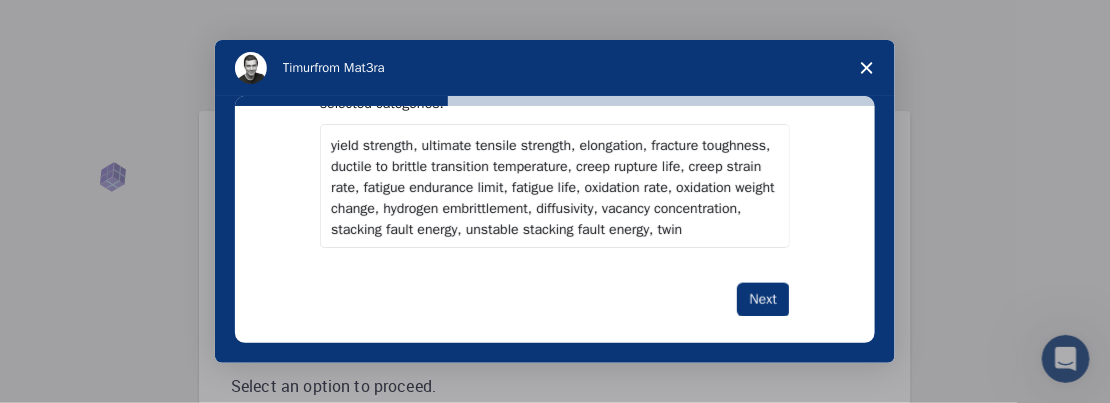 scroll, scrollTop: 12, scrollLeft: 0, axis: vertical 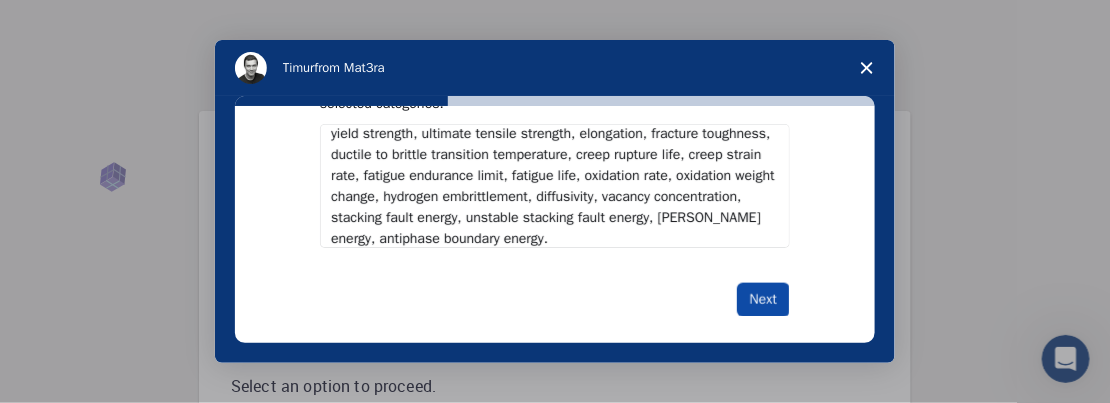 type on "yield strength, ultimate tensile strength, elongation, fracture toughness, ductile to brittle transition temperature, creep rupture life, creep strain rate, fatigue endurance limit, fatigue life, oxidation rate, oxidation weight change, hydrogen embrittlement, diffusivity, vacancy concentration, stacking fault energy, unstable stacking fault energy, [PERSON_NAME] energy, antiphase boundary energy." 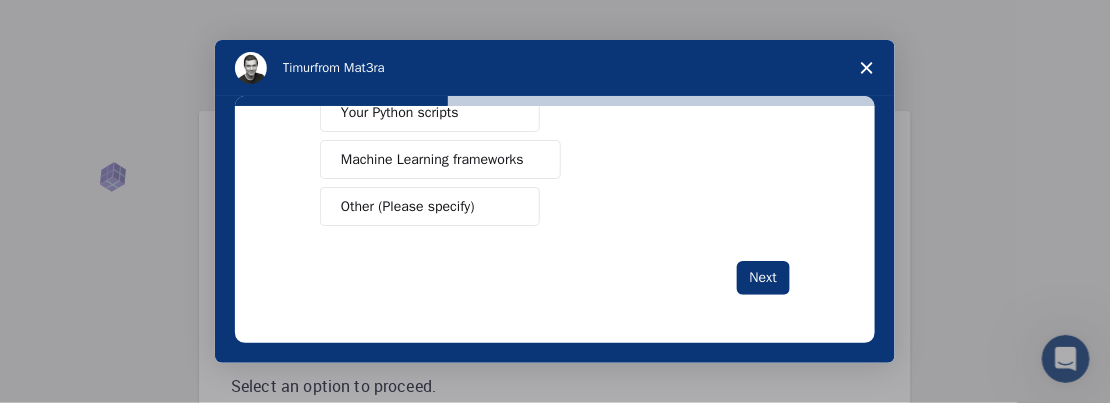 scroll, scrollTop: 0, scrollLeft: 0, axis: both 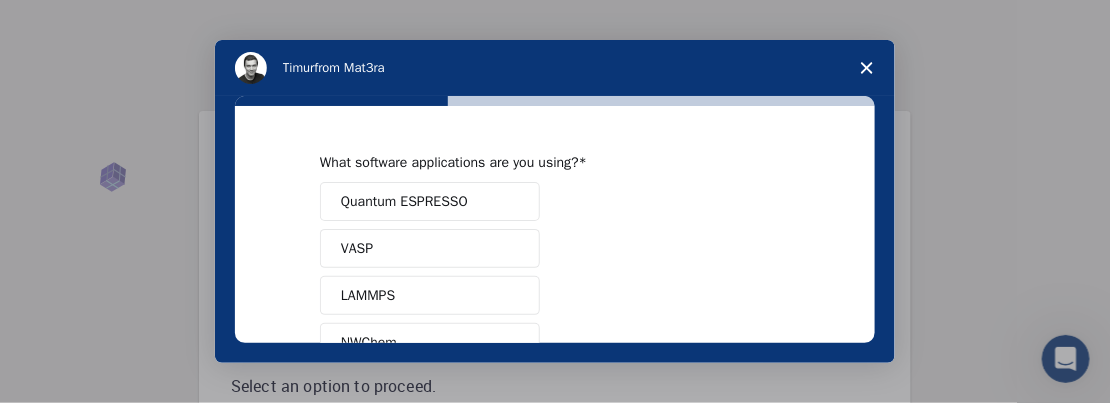 click on "VASP" at bounding box center [430, 248] 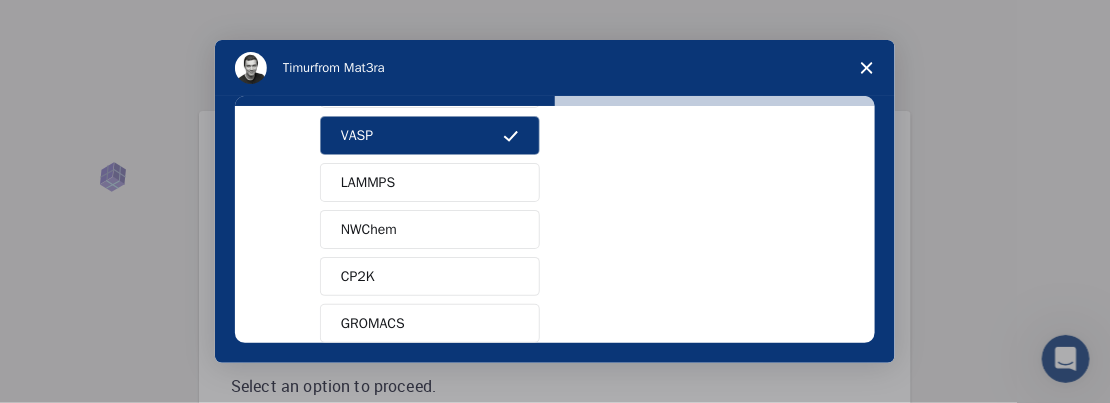 scroll, scrollTop: 114, scrollLeft: 0, axis: vertical 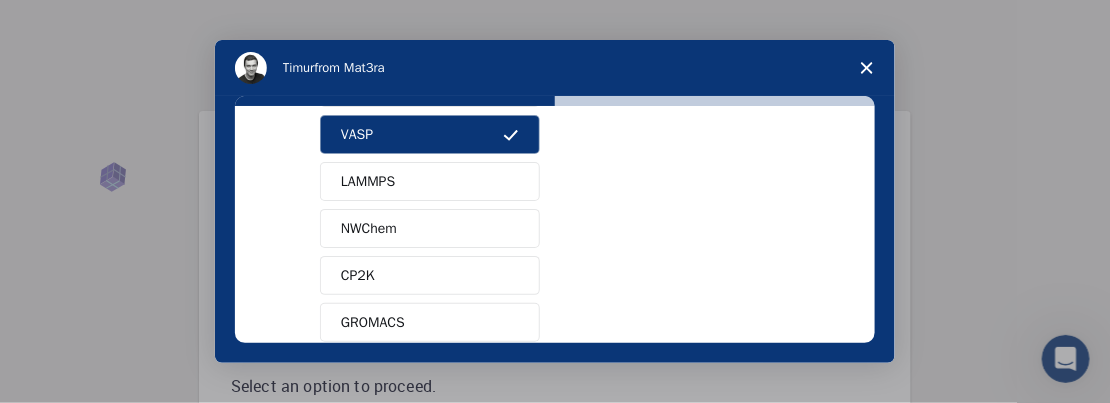 click on "LAMMPS" at bounding box center [430, 181] 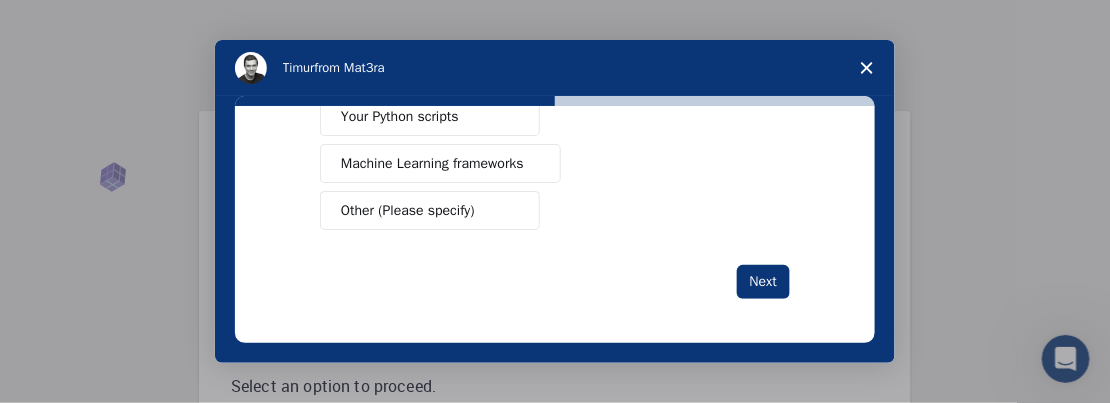 scroll, scrollTop: 417, scrollLeft: 0, axis: vertical 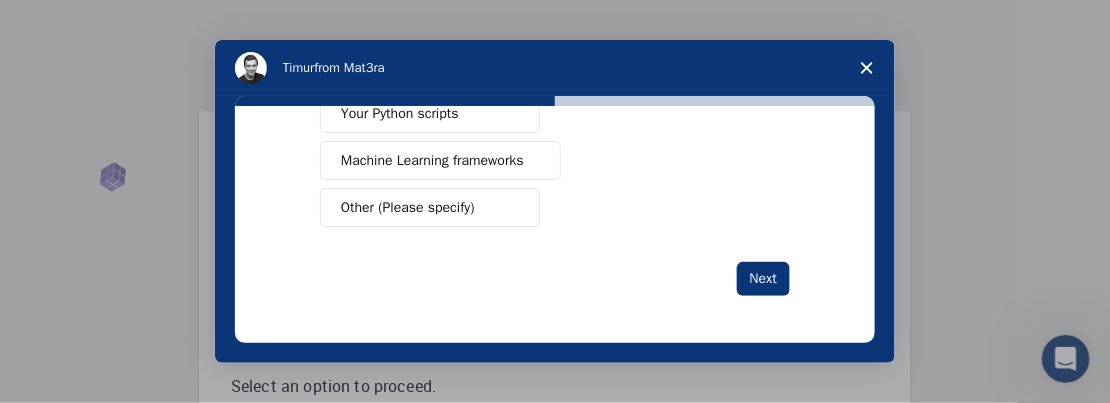click on "Other (Please specify)" at bounding box center [430, 207] 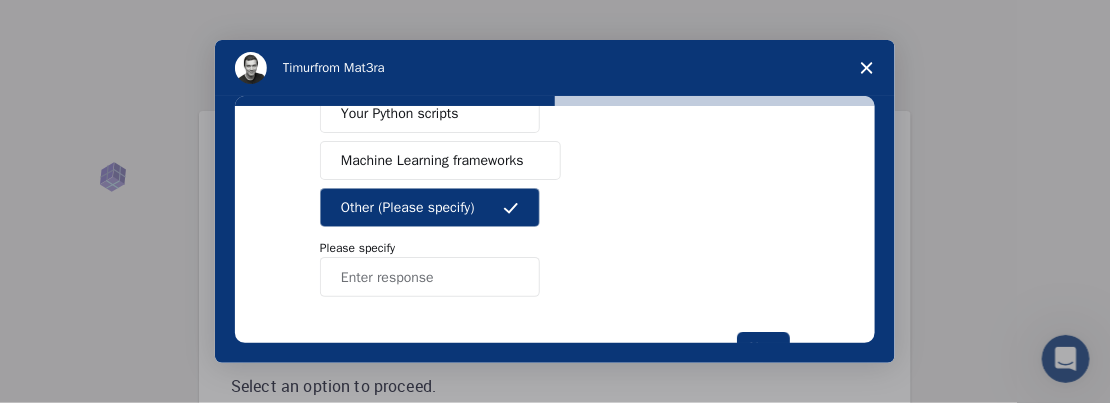 click at bounding box center [430, 277] 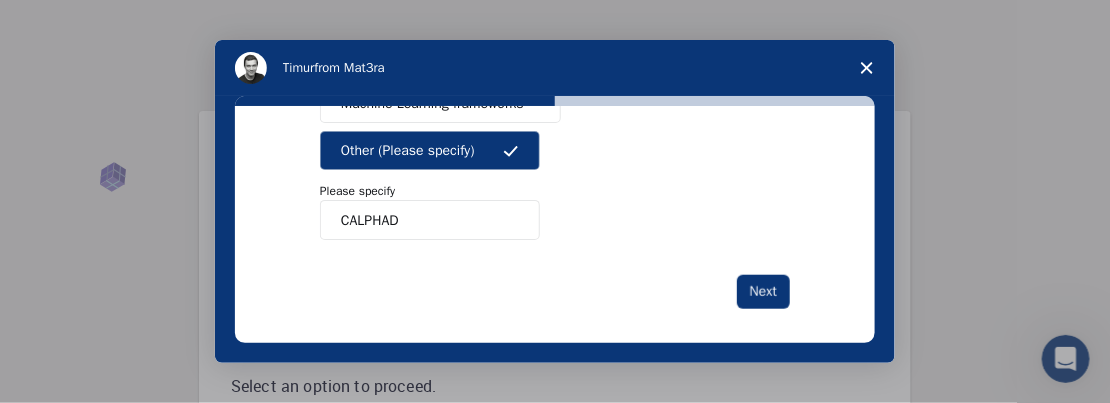 scroll, scrollTop: 487, scrollLeft: 0, axis: vertical 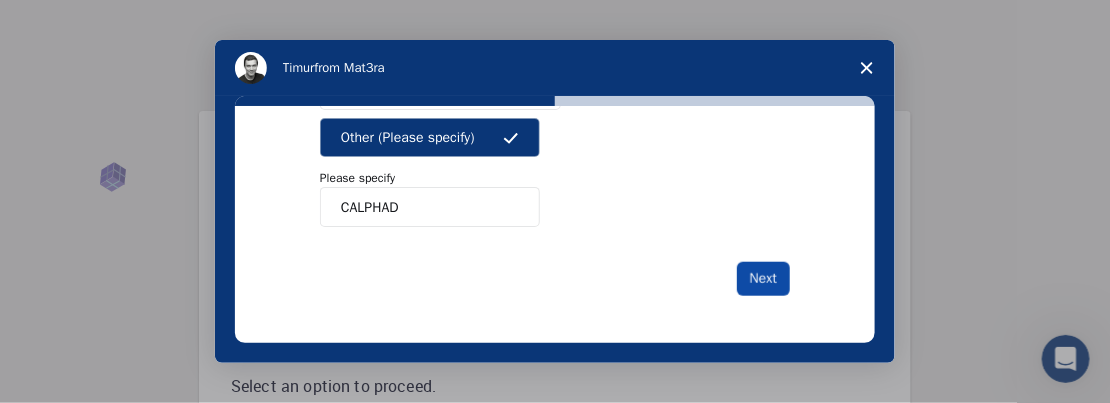 type on "CALPHAD" 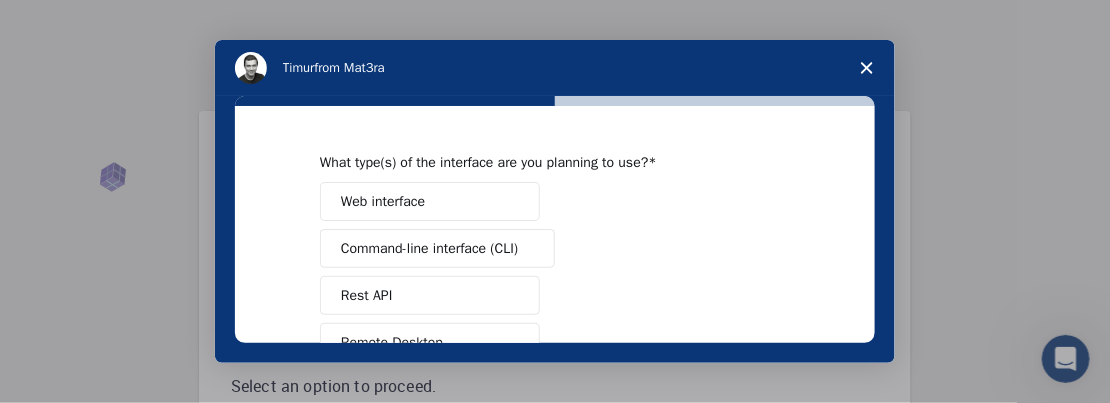 scroll, scrollTop: 0, scrollLeft: 0, axis: both 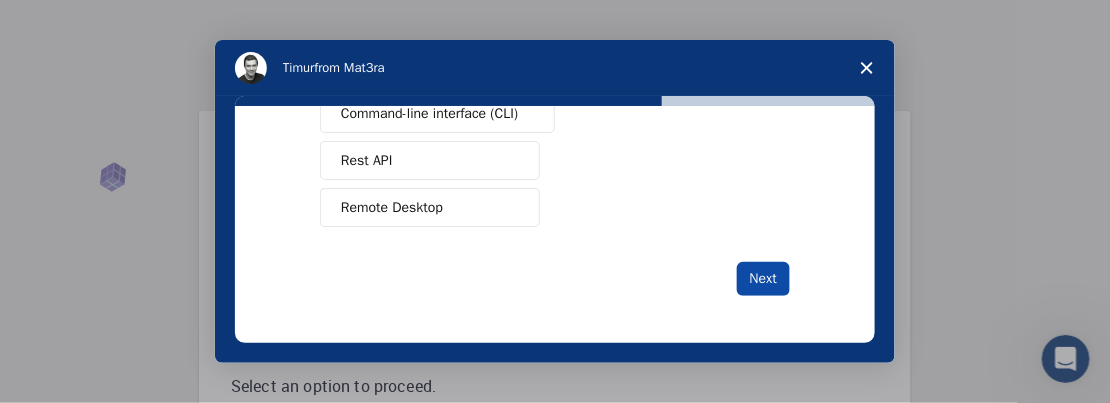 click on "Next" at bounding box center [763, 279] 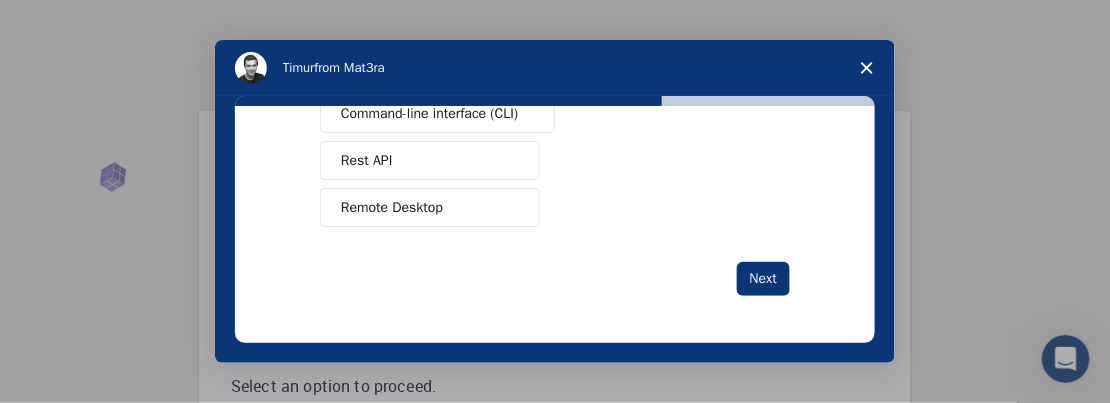 scroll, scrollTop: 0, scrollLeft: 0, axis: both 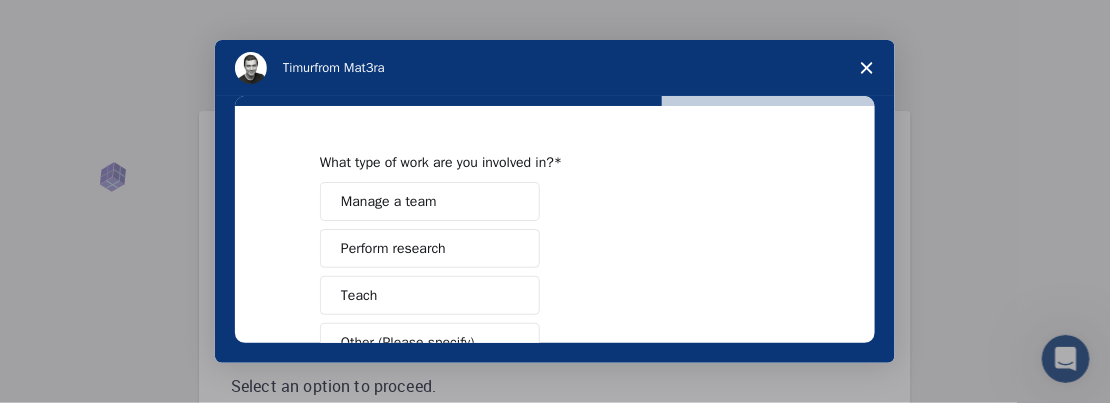 click on "Manage a team" at bounding box center [430, 201] 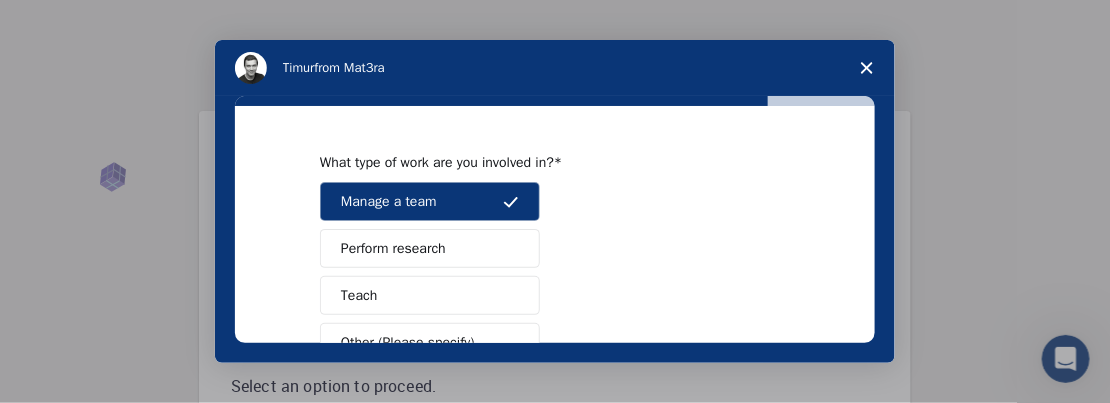 click on "Perform research" at bounding box center [430, 248] 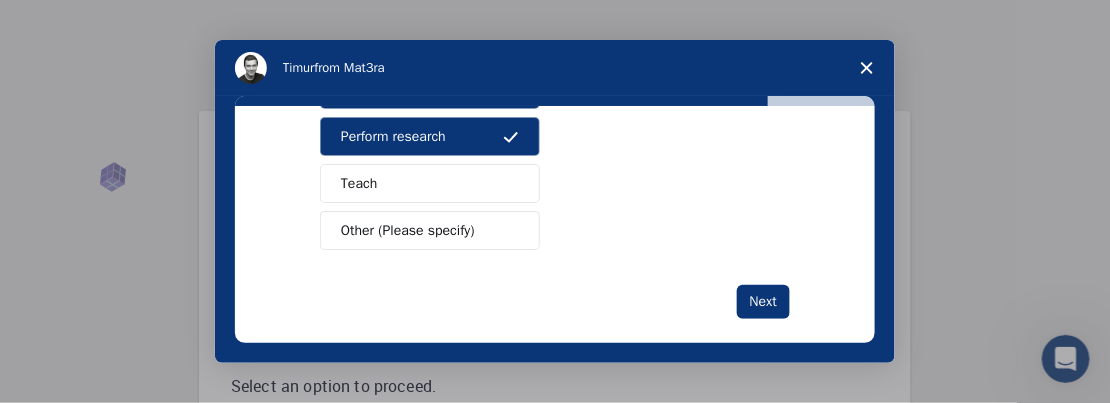 scroll, scrollTop: 114, scrollLeft: 0, axis: vertical 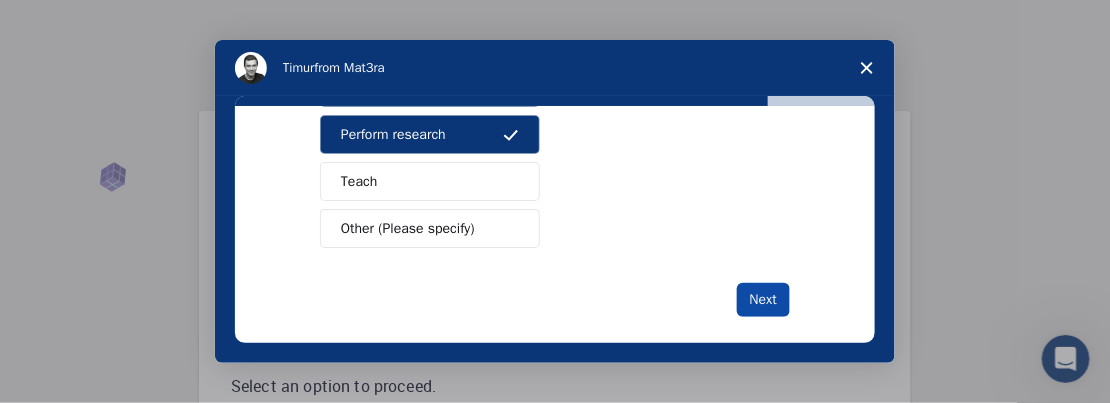 click on "Next" at bounding box center (763, 300) 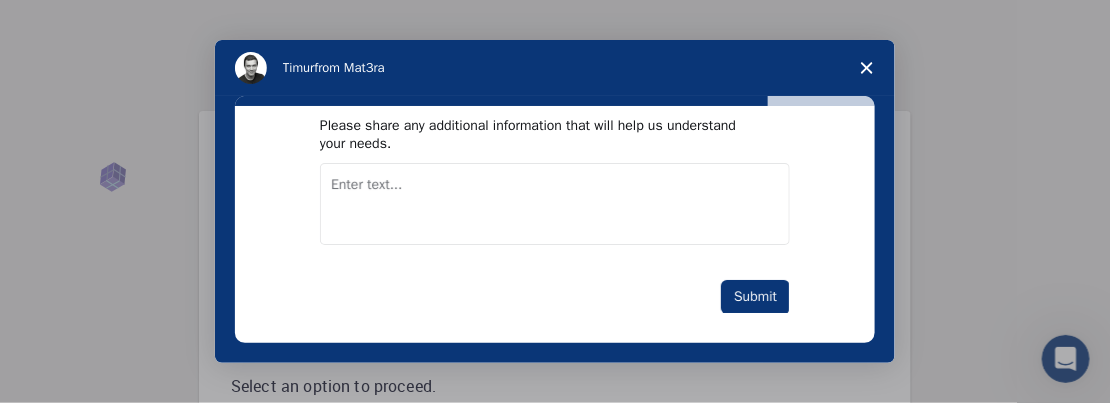 scroll, scrollTop: 56, scrollLeft: 0, axis: vertical 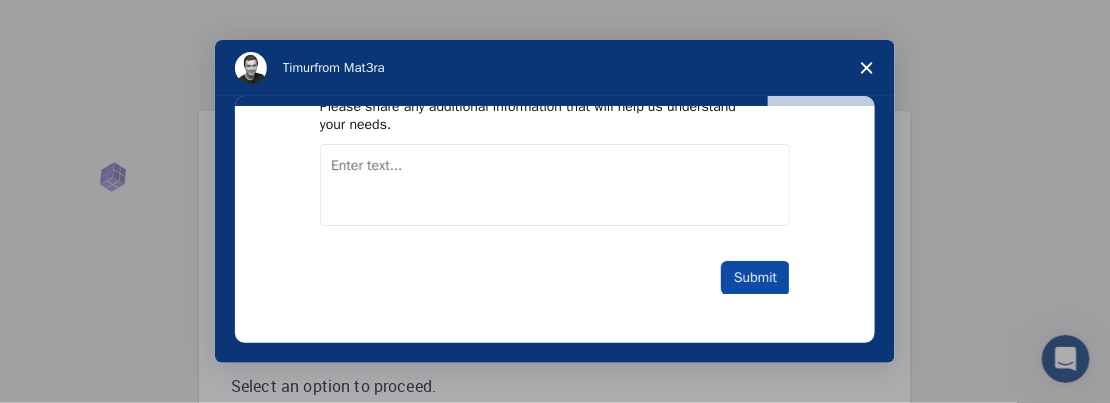 click on "Submit" at bounding box center [755, 278] 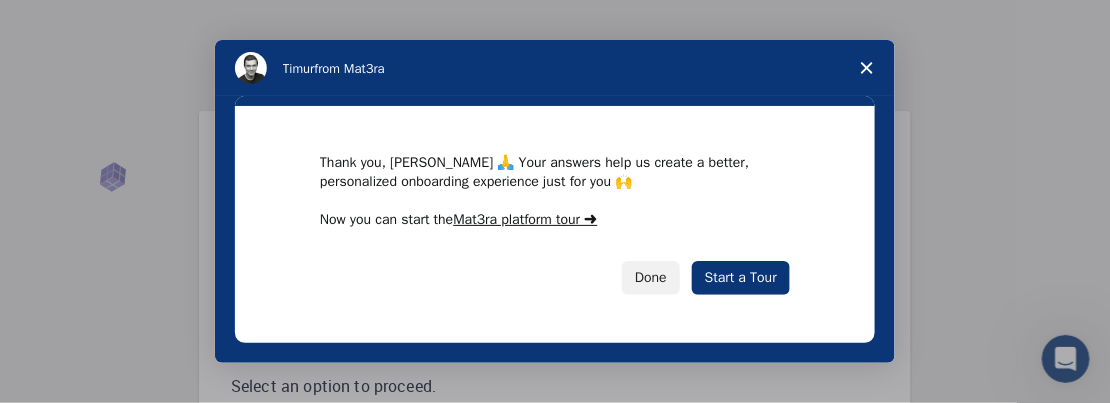 scroll, scrollTop: 0, scrollLeft: 0, axis: both 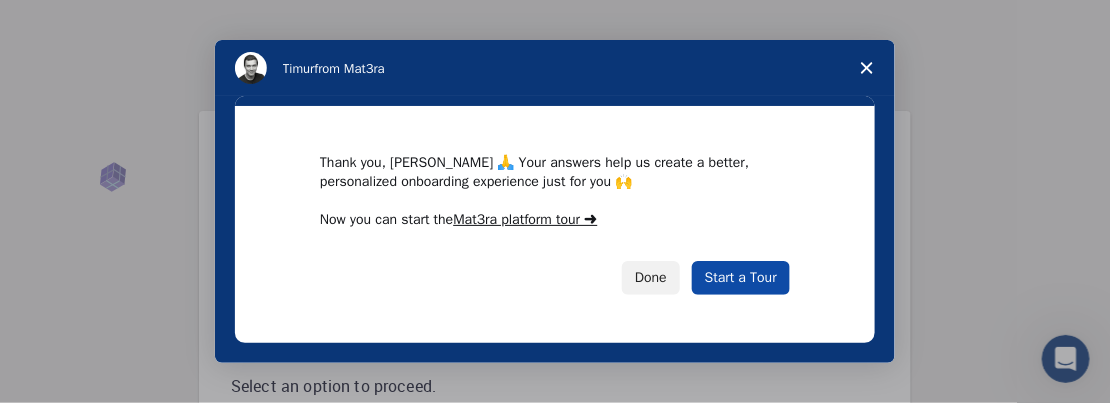 click on "Start a Tour" at bounding box center [741, 278] 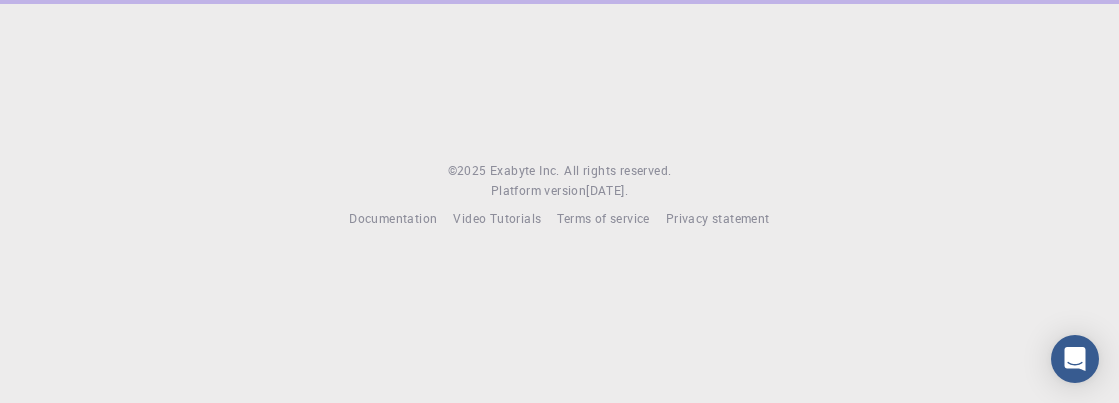 scroll, scrollTop: 0, scrollLeft: 0, axis: both 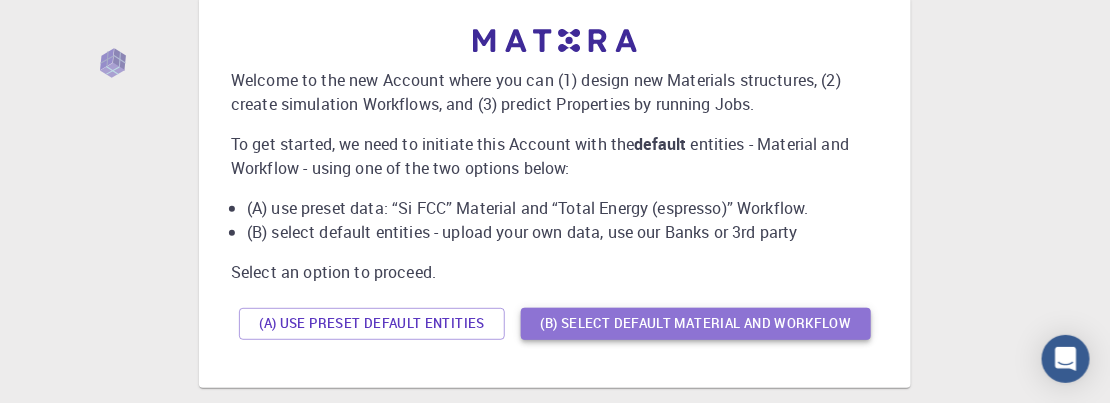 click on "(B) Select default material and workflow" at bounding box center (696, 324) 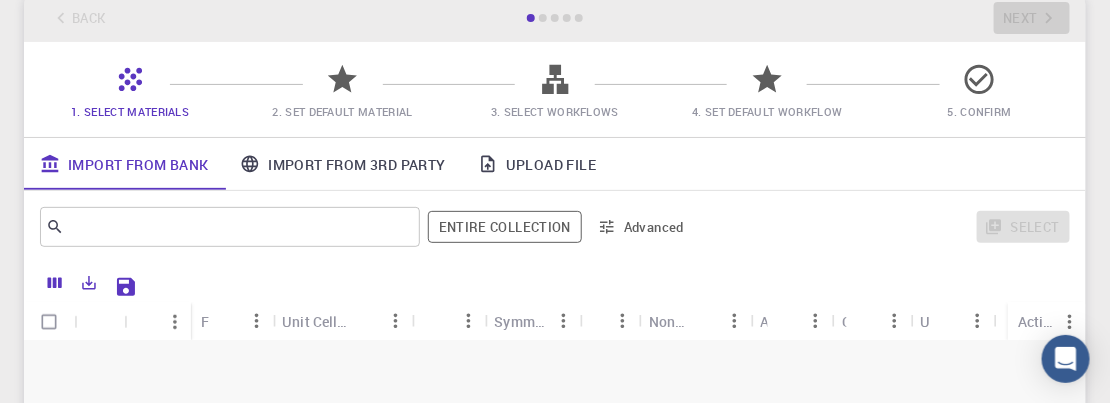 scroll, scrollTop: 166, scrollLeft: 0, axis: vertical 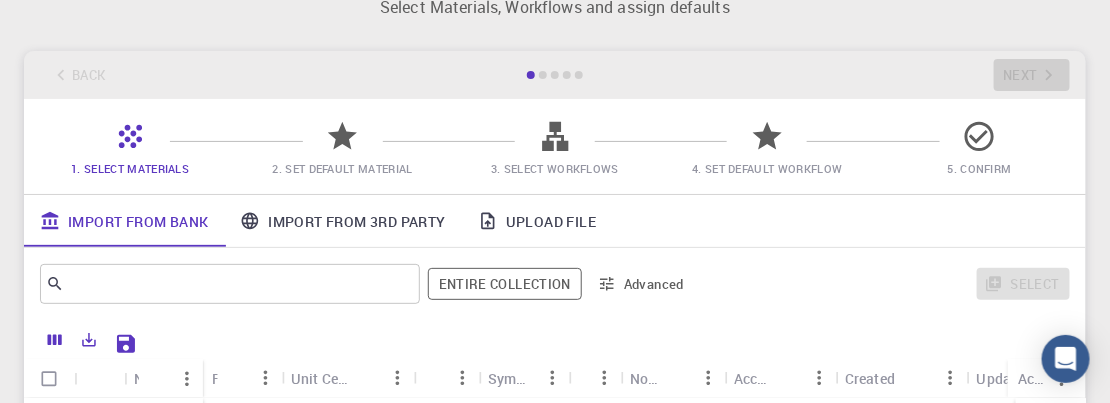 click on "Initial Account Setup for  Michael Select Materials, Workflows and assign defaults" at bounding box center [555, -15] 